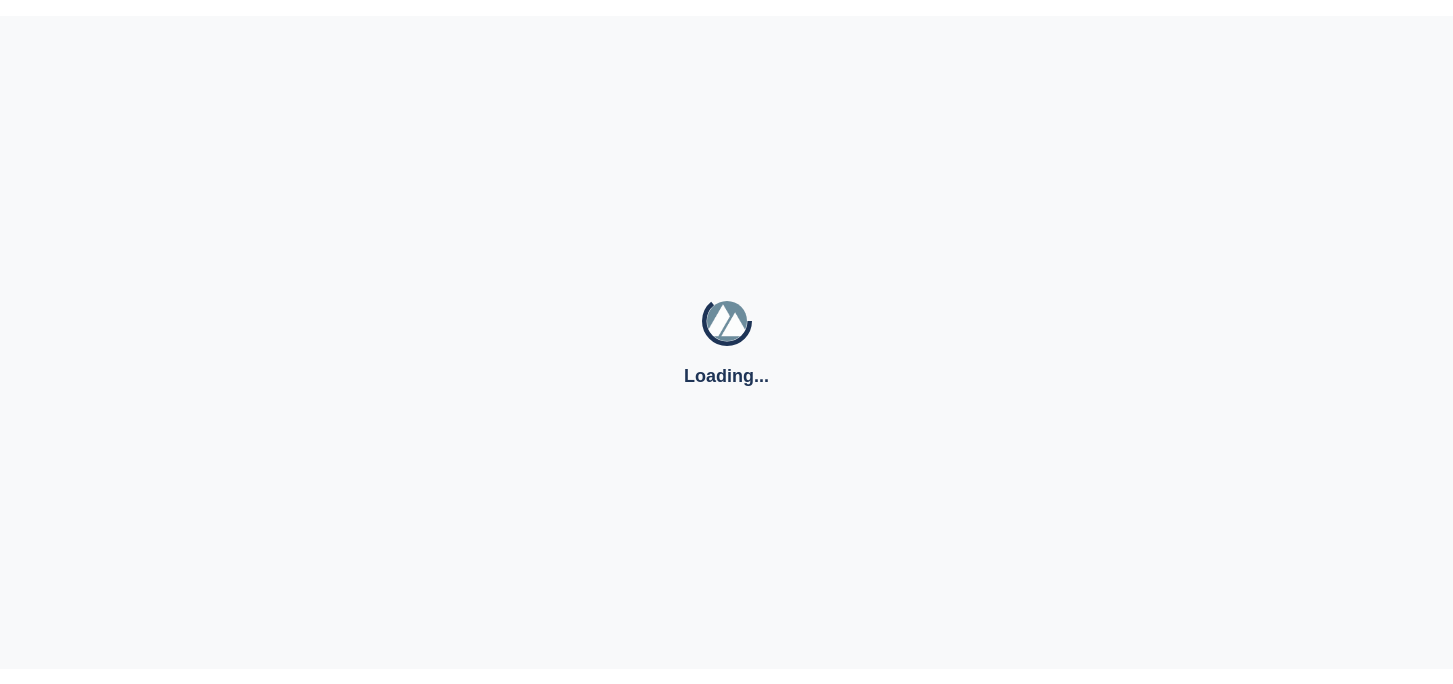 scroll, scrollTop: 0, scrollLeft: 0, axis: both 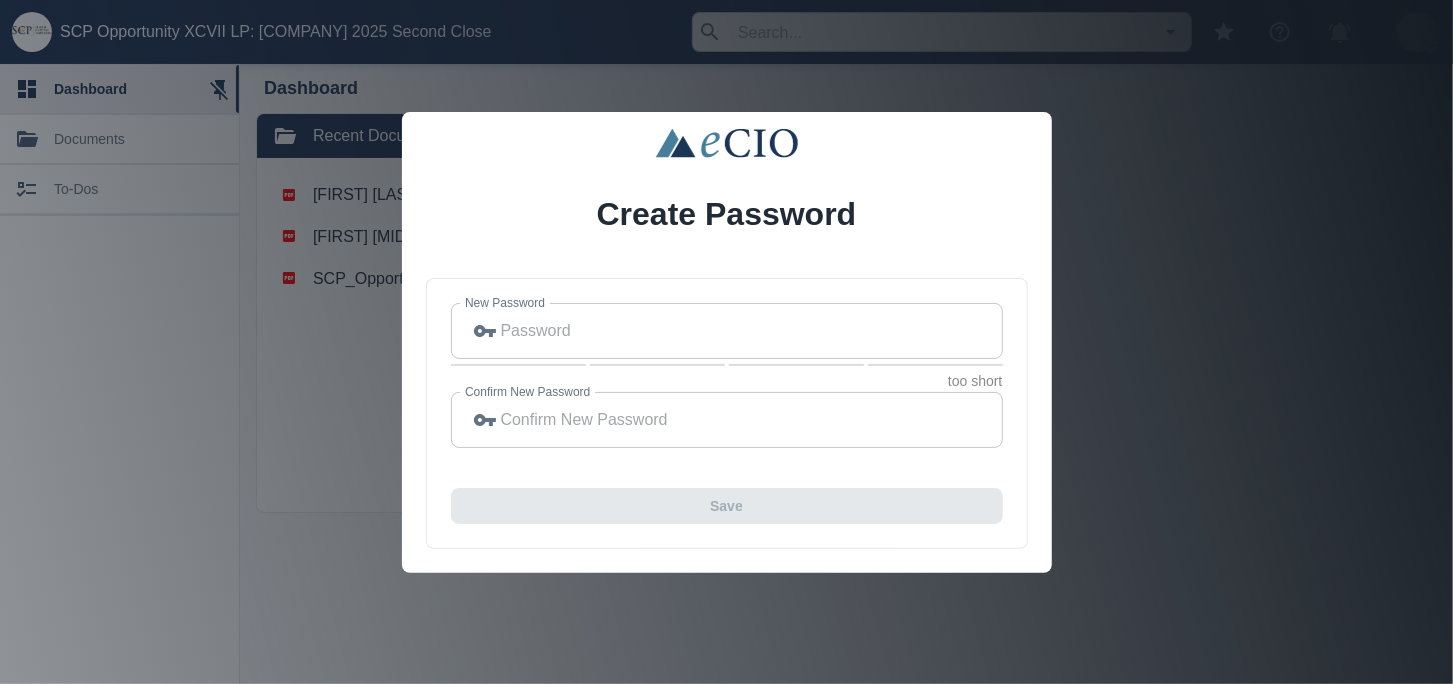 click on "Confirm New Password" at bounding box center [752, 420] 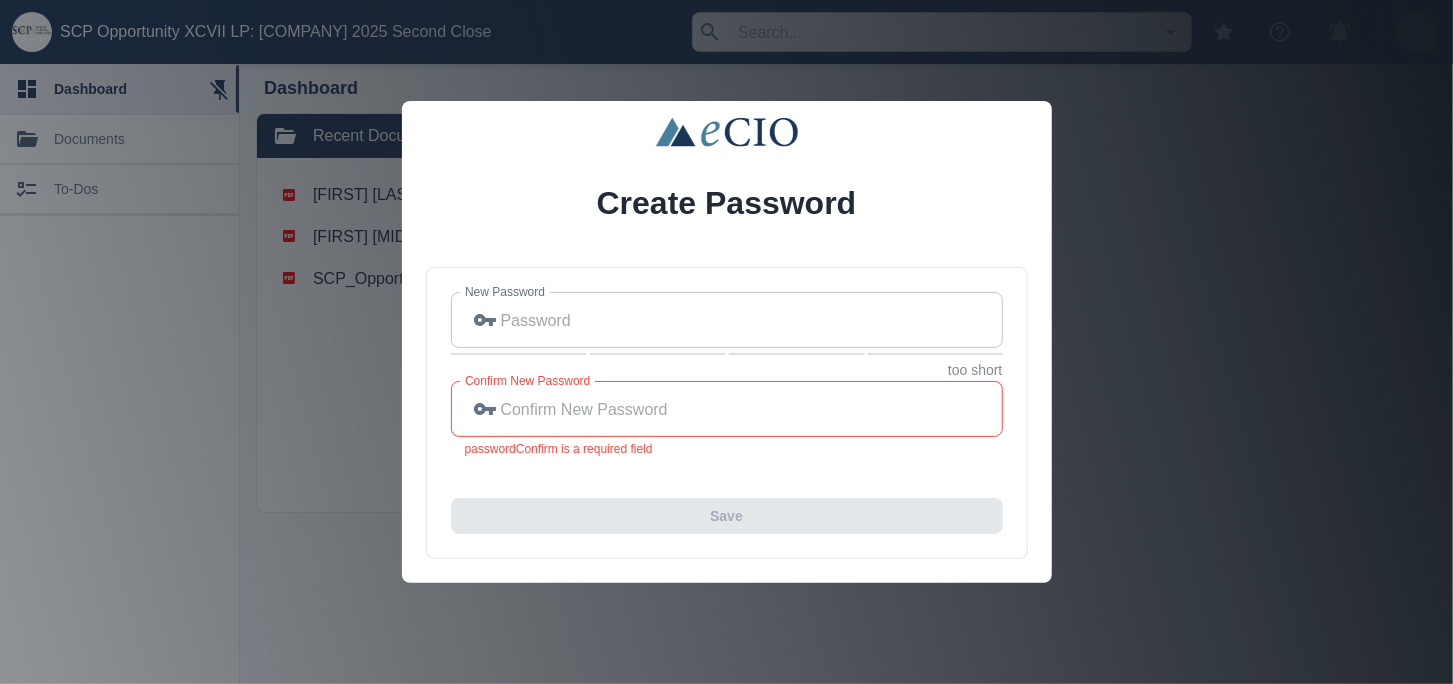 click on "gurwin.ahuja@gmail.com New Password ​ New Password too short Confirm New Password ​ Confirm New Password passwordConfirm is a required field Save" at bounding box center [727, 413] 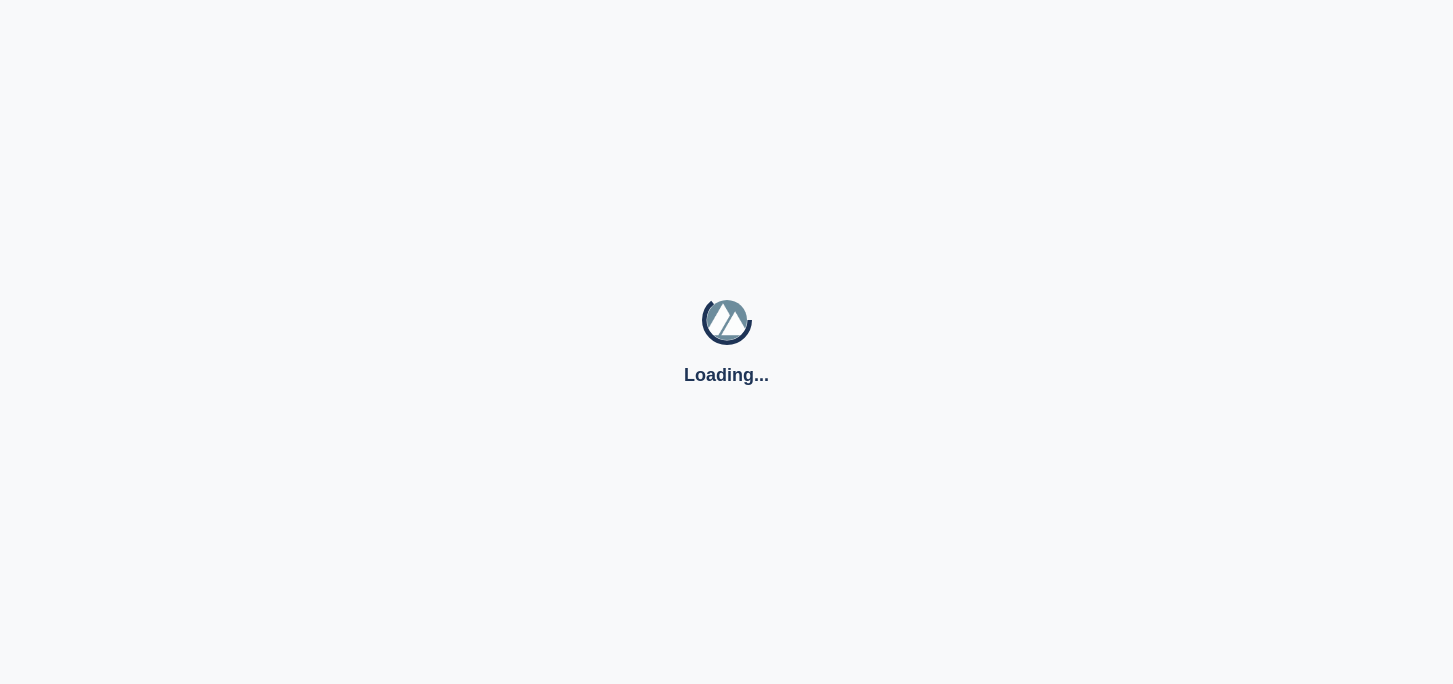 scroll, scrollTop: 0, scrollLeft: 0, axis: both 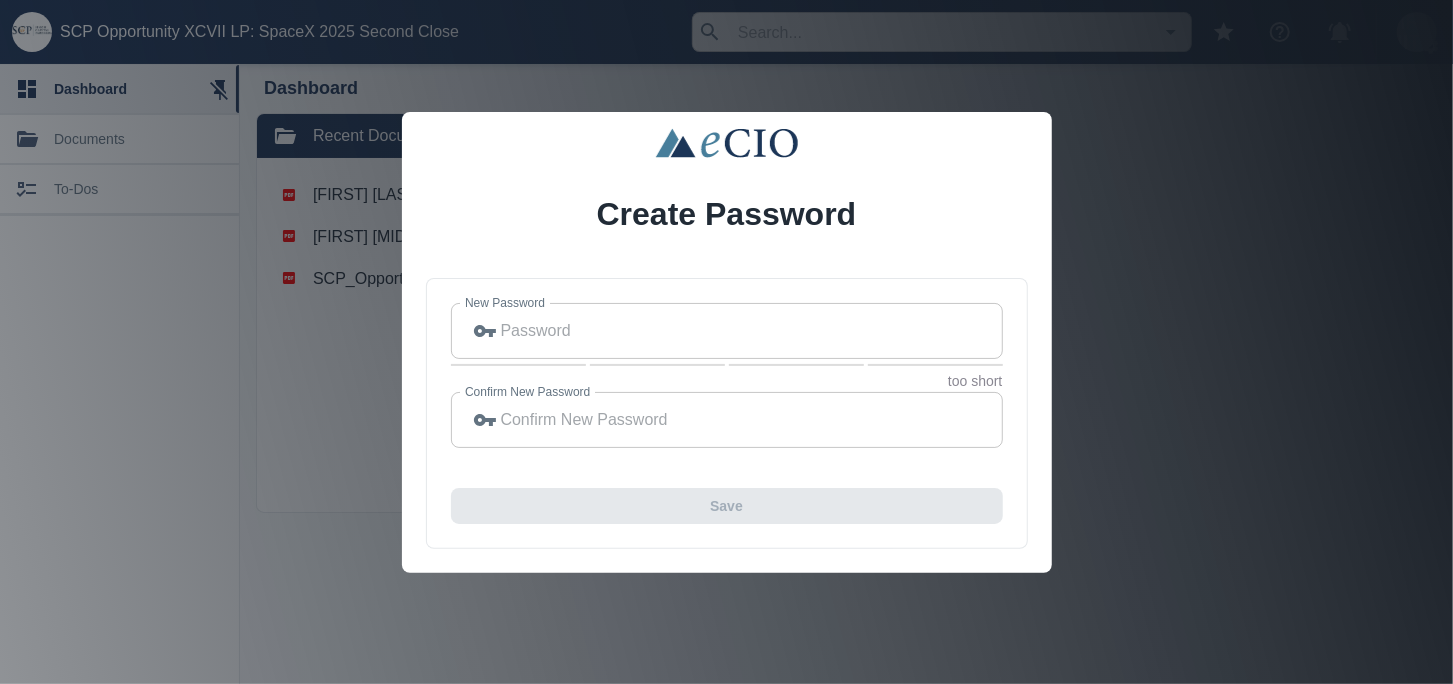 click on "New Password" at bounding box center [752, 331] 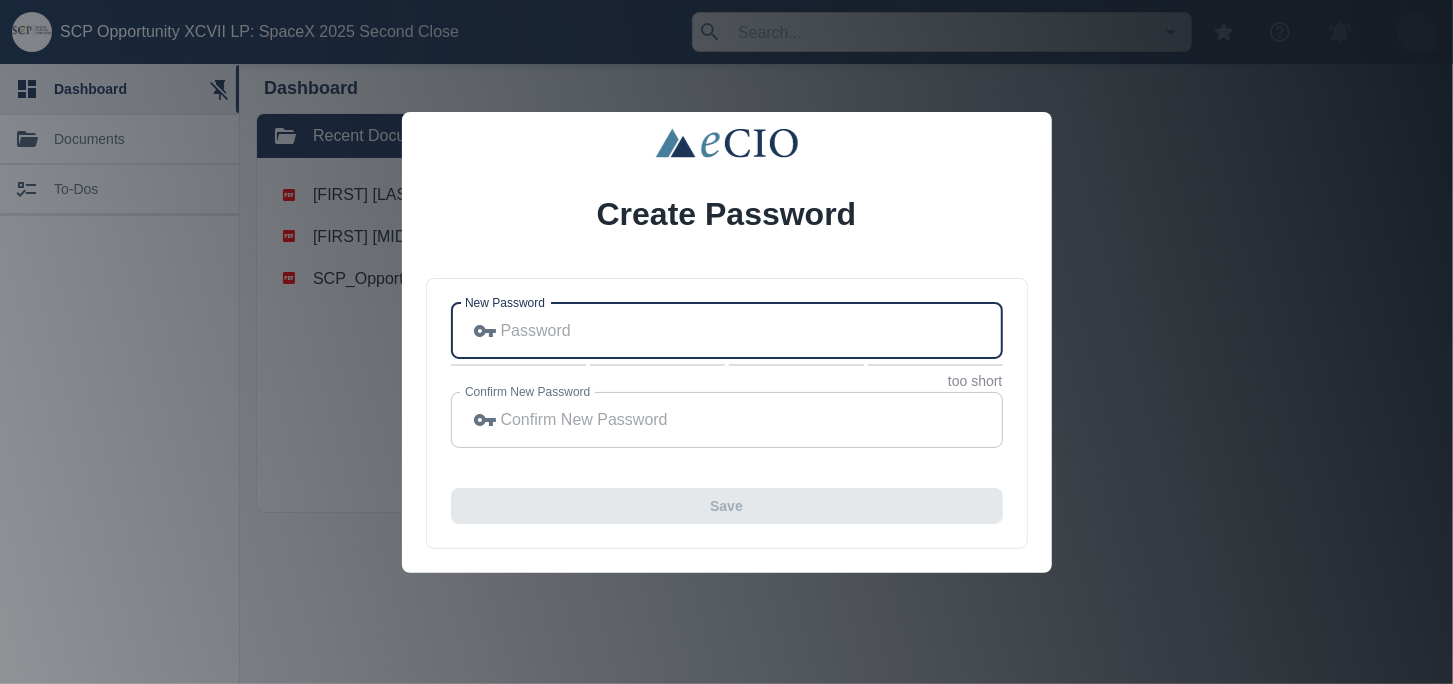 click on "Confirm New Password" at bounding box center [752, 420] 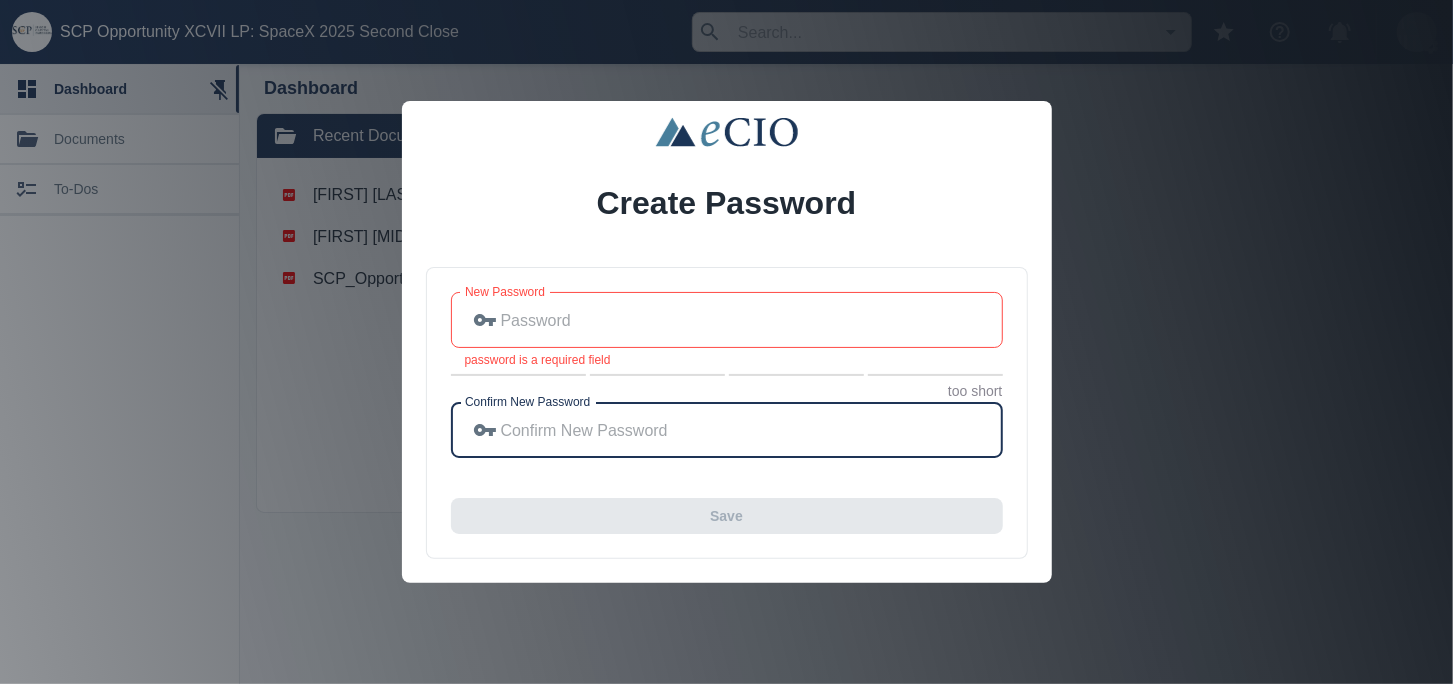 type on "eCIOTempPW2004" 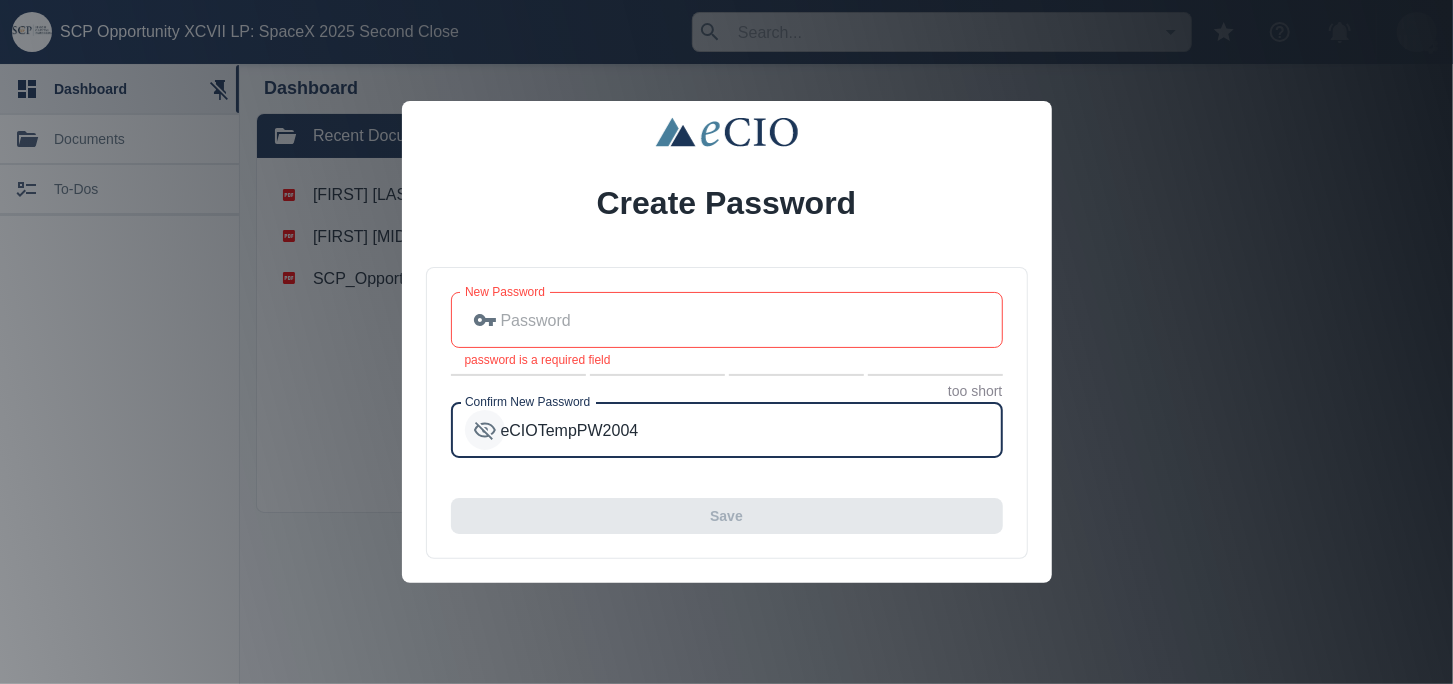 drag, startPoint x: 661, startPoint y: 427, endPoint x: 498, endPoint y: 427, distance: 163 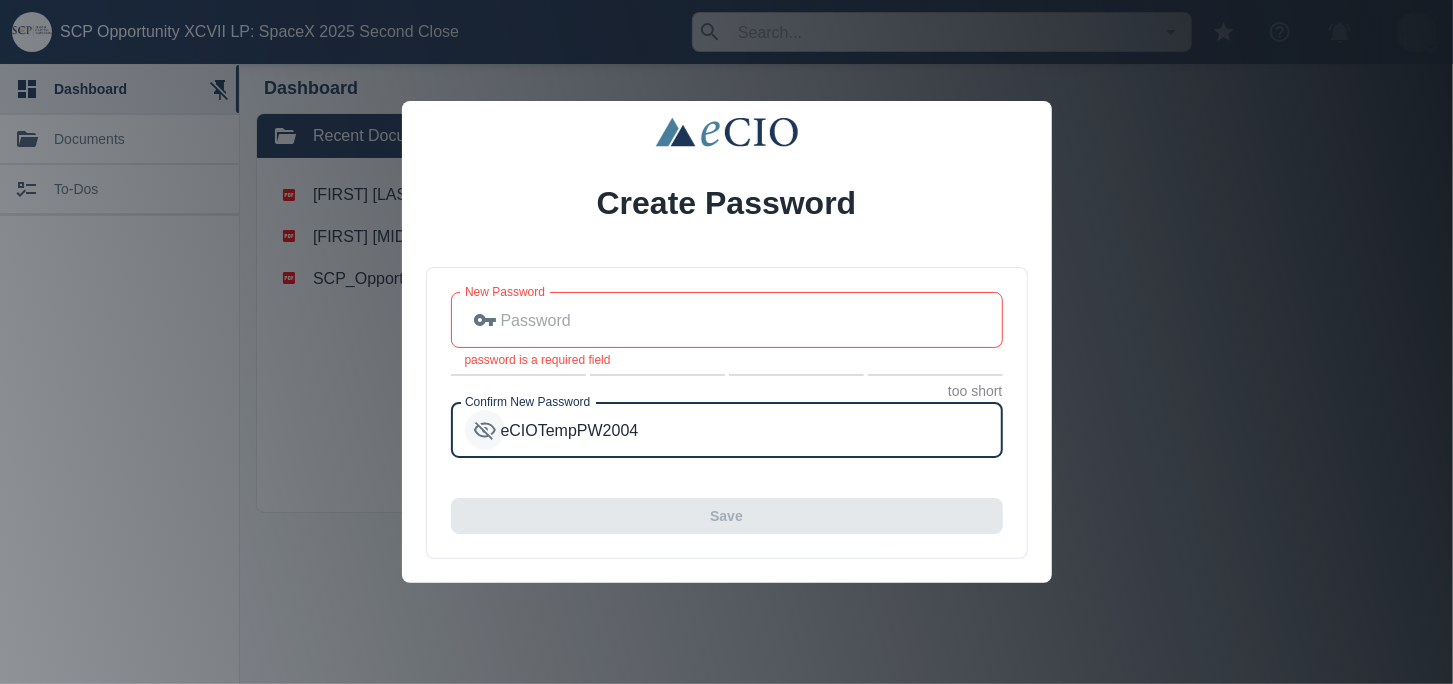 click on "​ eCIOTempPW2004 Confirm New Password" at bounding box center [727, 430] 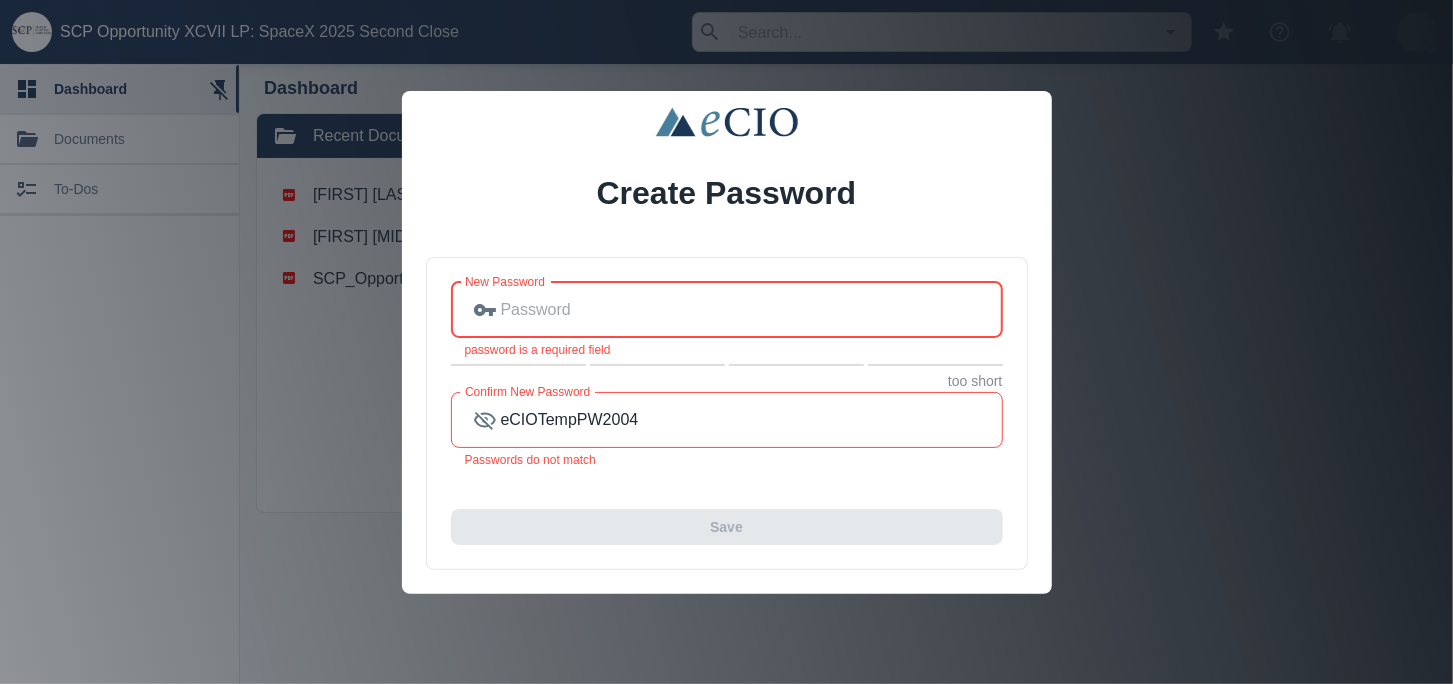 click on "New Password" at bounding box center (752, 310) 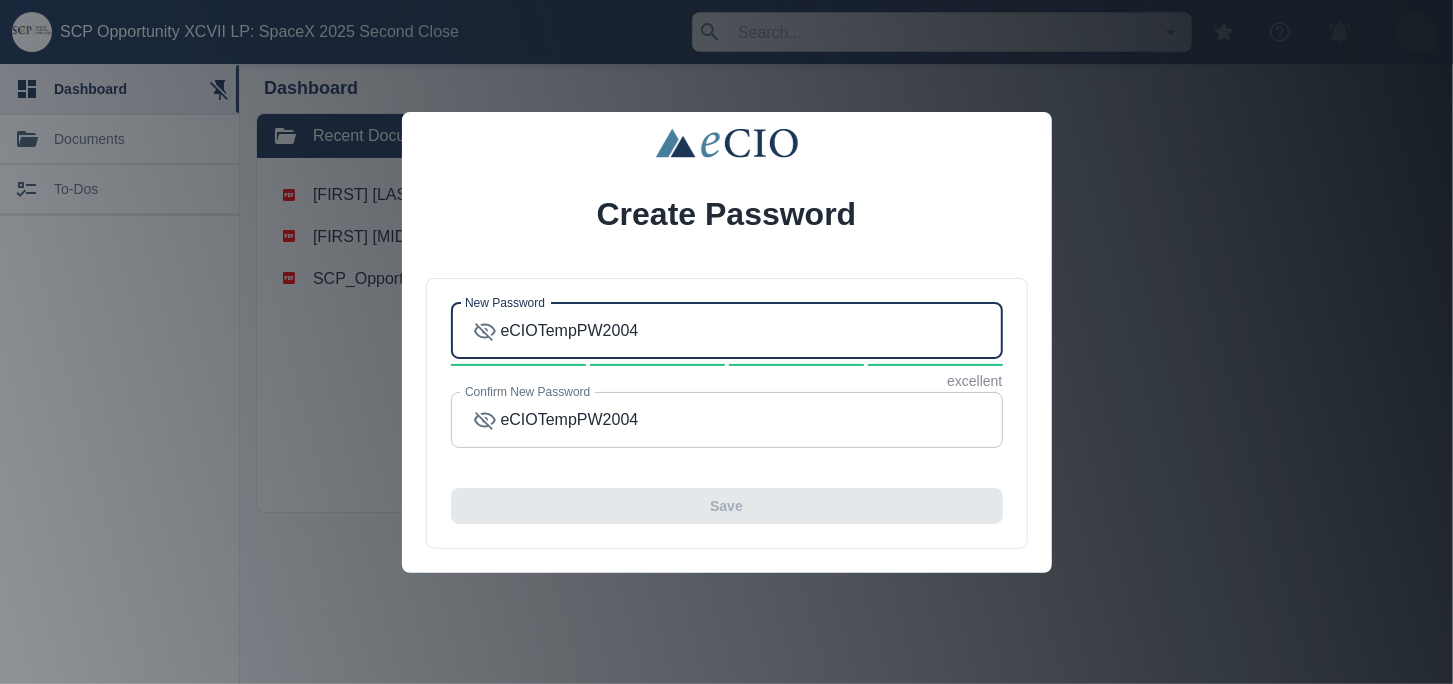 type on "eCIOTempPW2004" 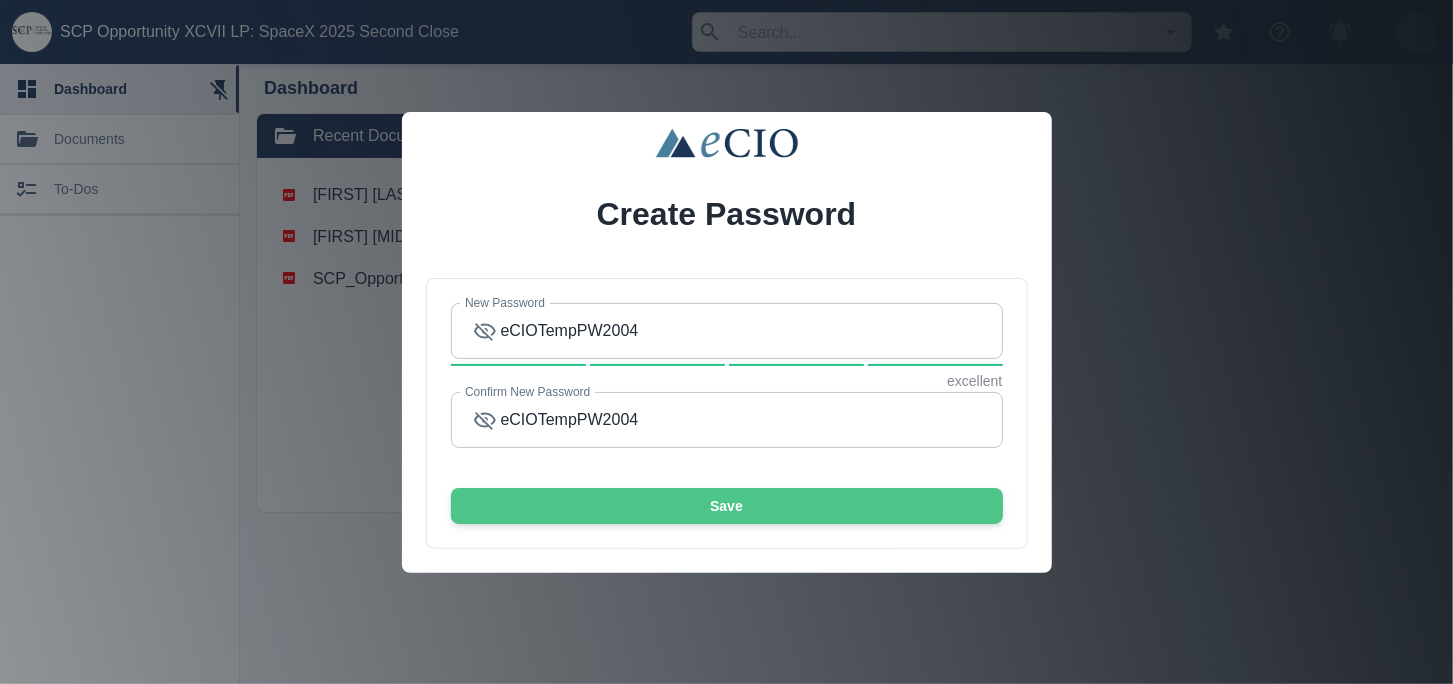click on "Save" at bounding box center [727, 506] 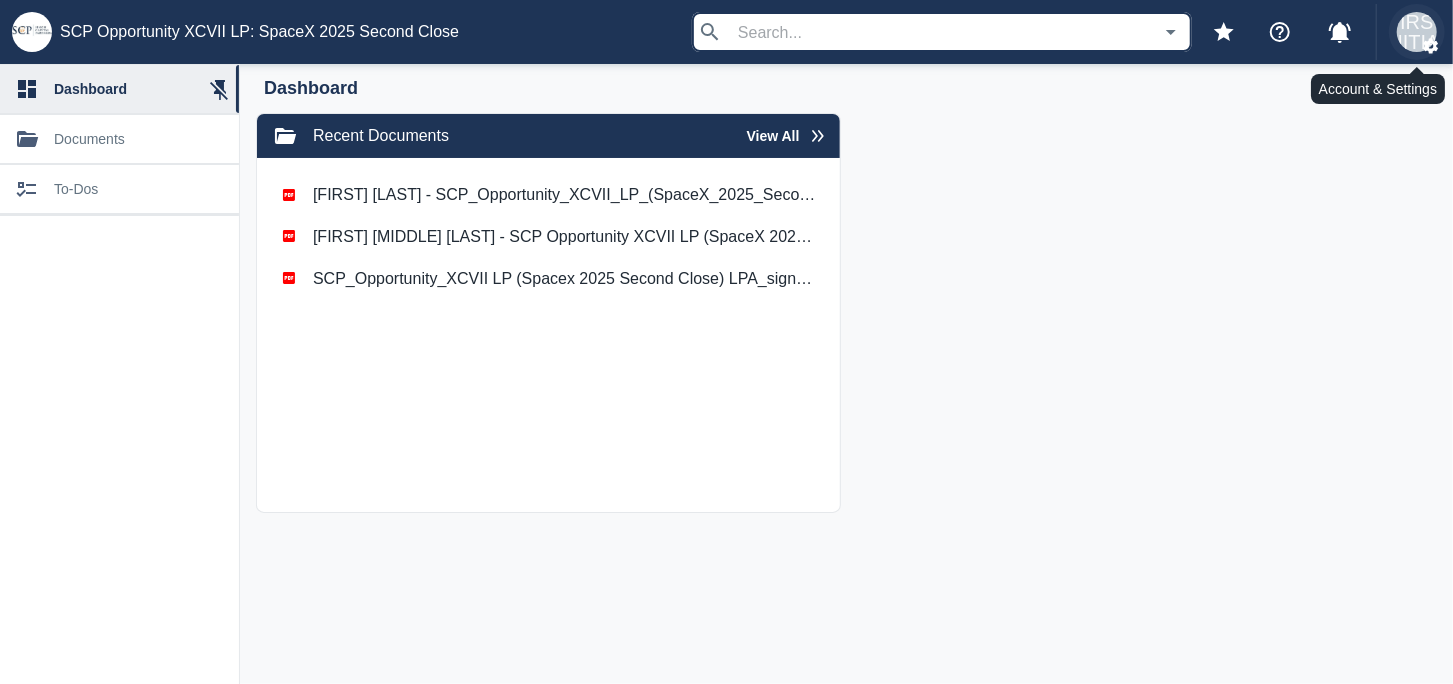 click on "[FIRST] [INITIAL]" at bounding box center [1417, 32] 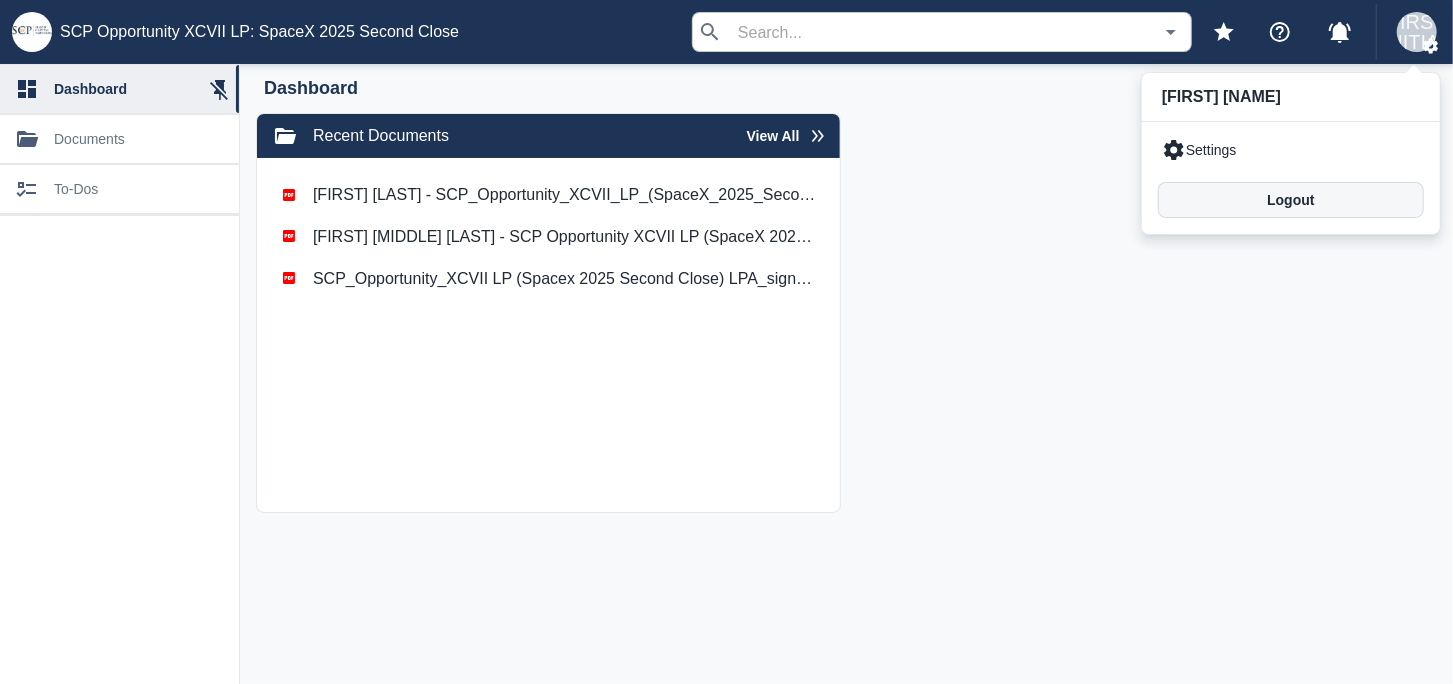 click on "Logout" at bounding box center (1291, 200) 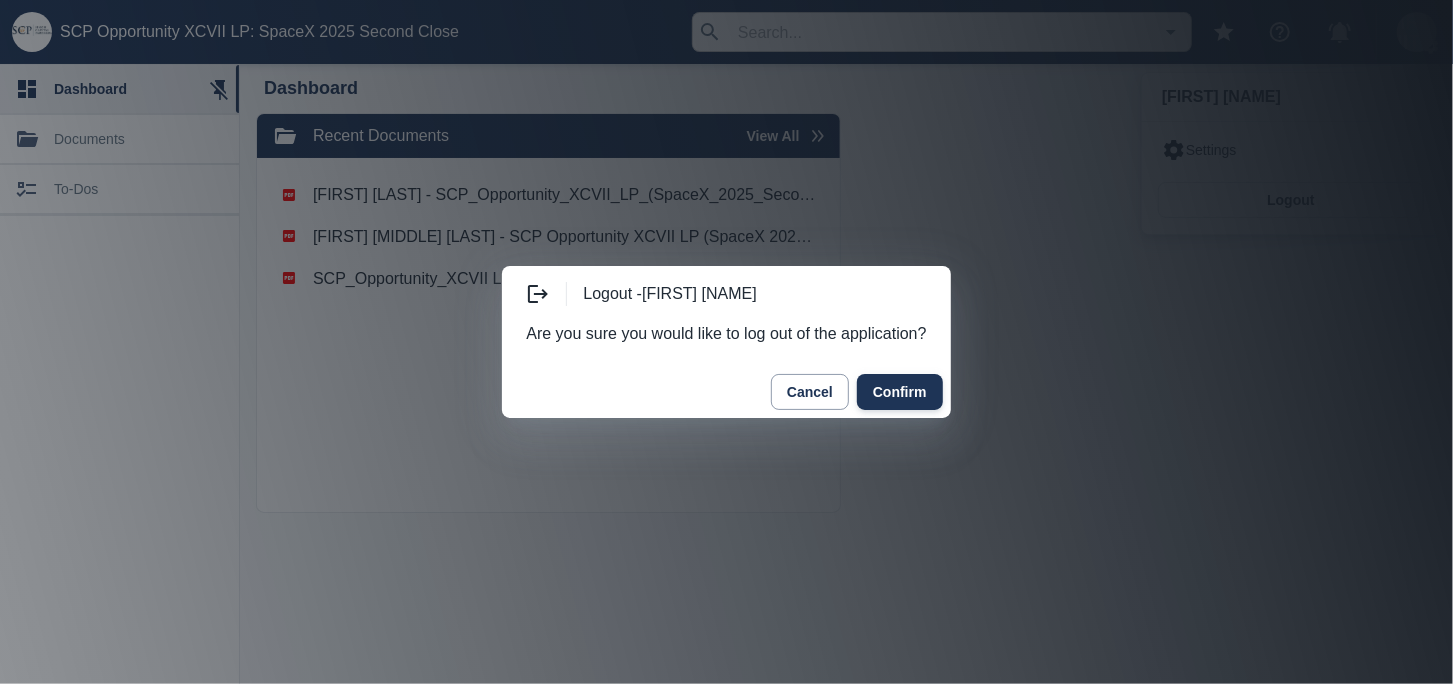 click on "Confirm" at bounding box center (900, 392) 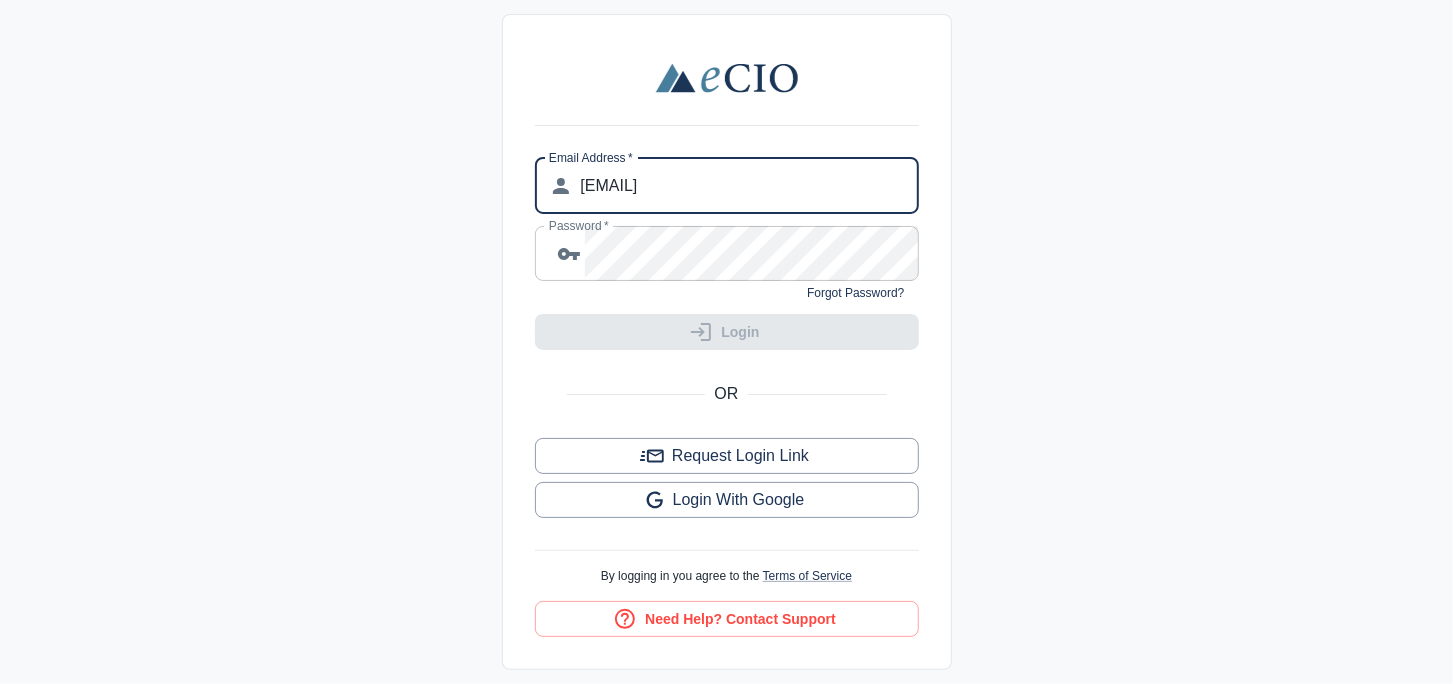 drag, startPoint x: 797, startPoint y: 184, endPoint x: 474, endPoint y: 183, distance: 323.00156 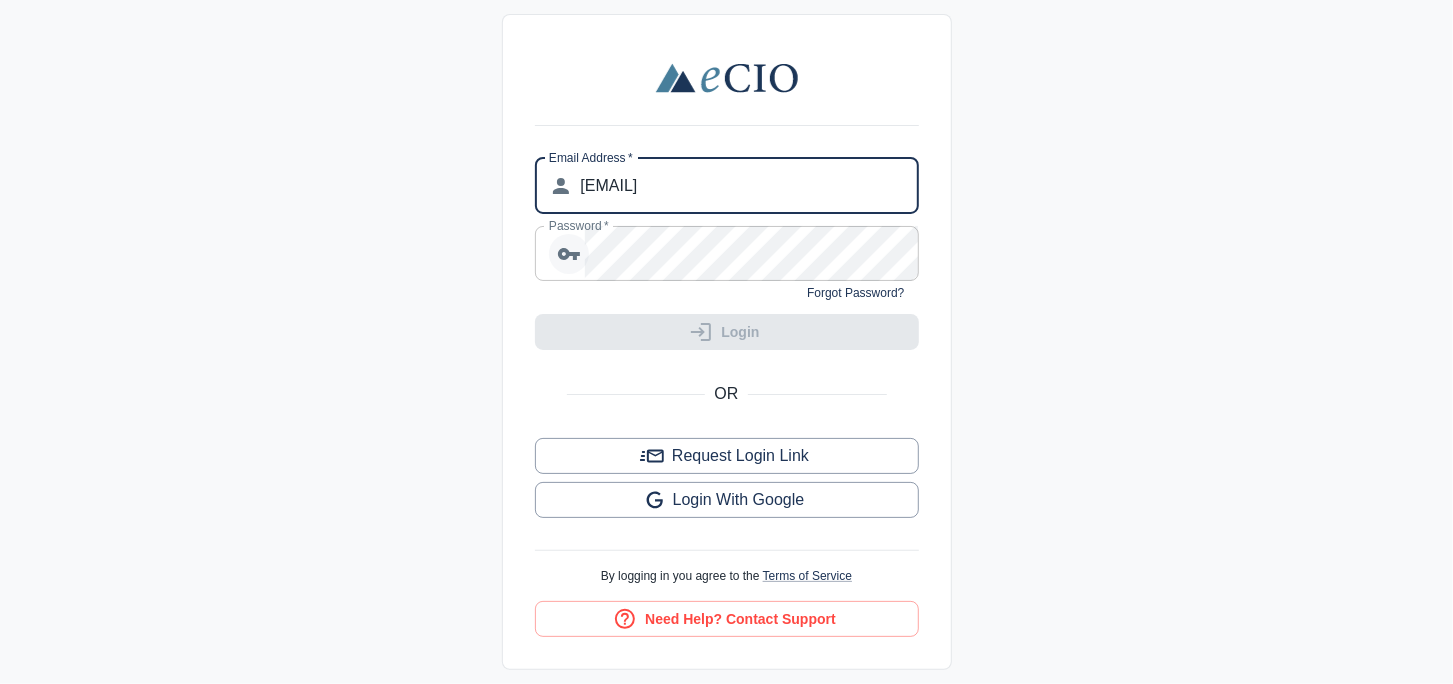 type on "[EMAIL]" 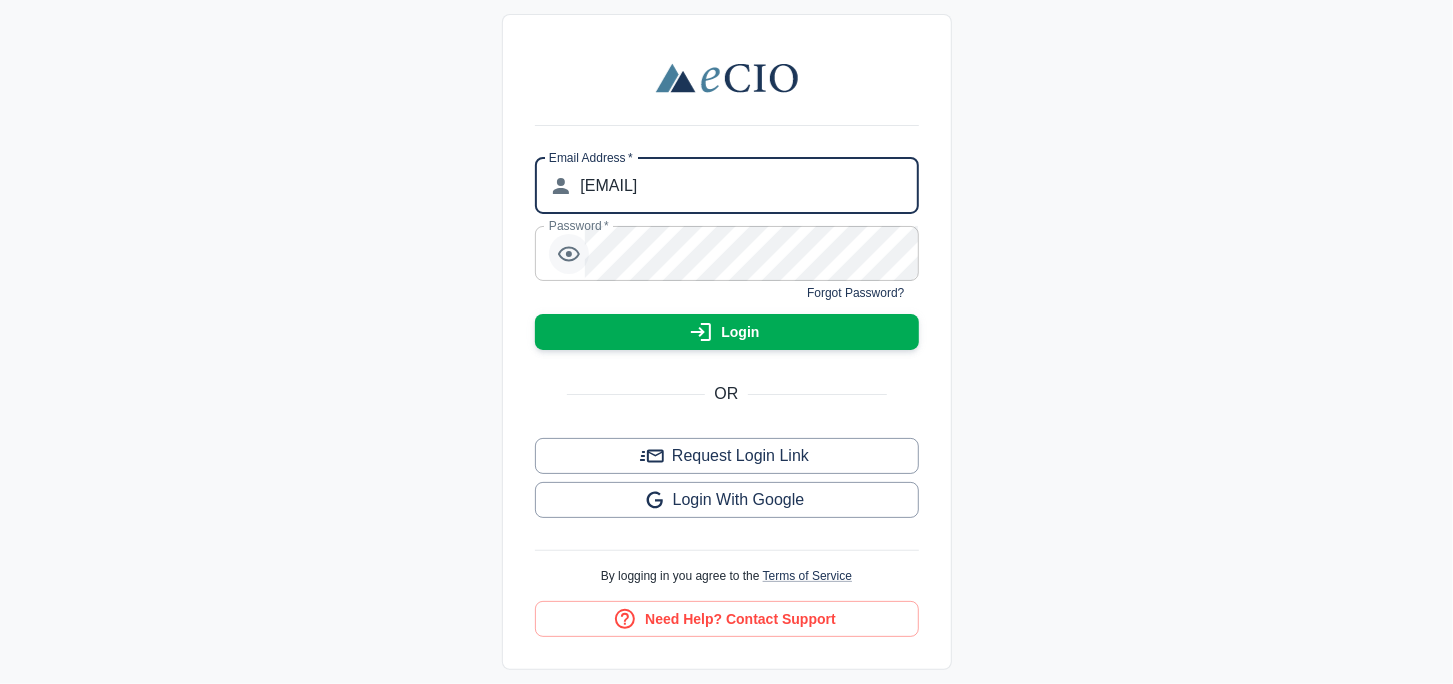 click on "Login" at bounding box center (727, 332) 